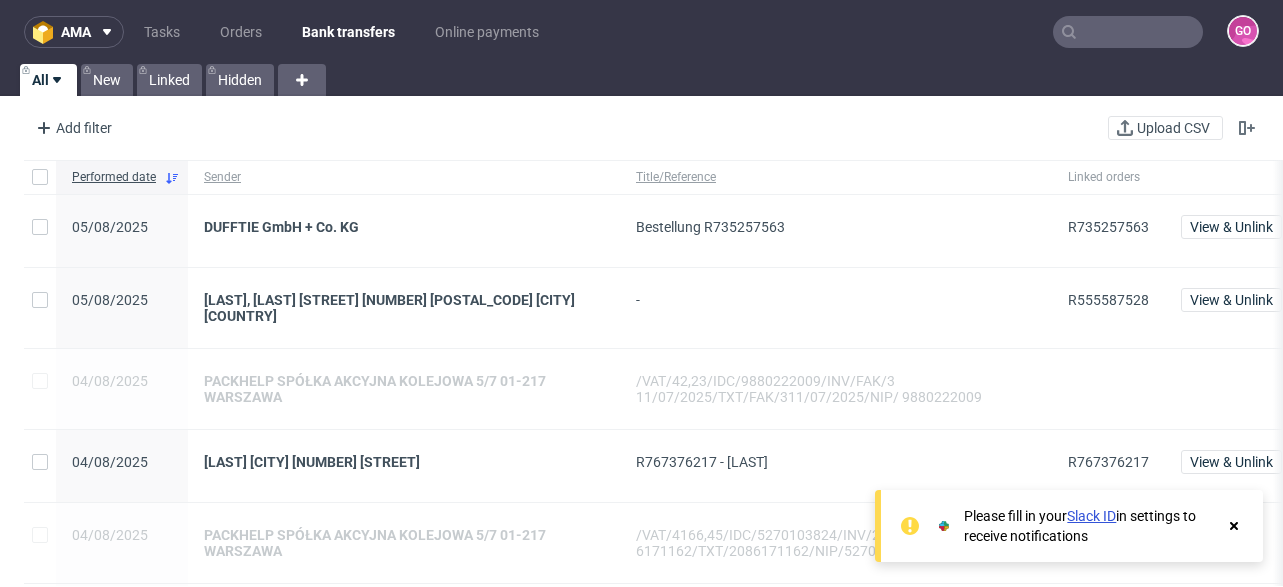 scroll, scrollTop: 0, scrollLeft: 0, axis: both 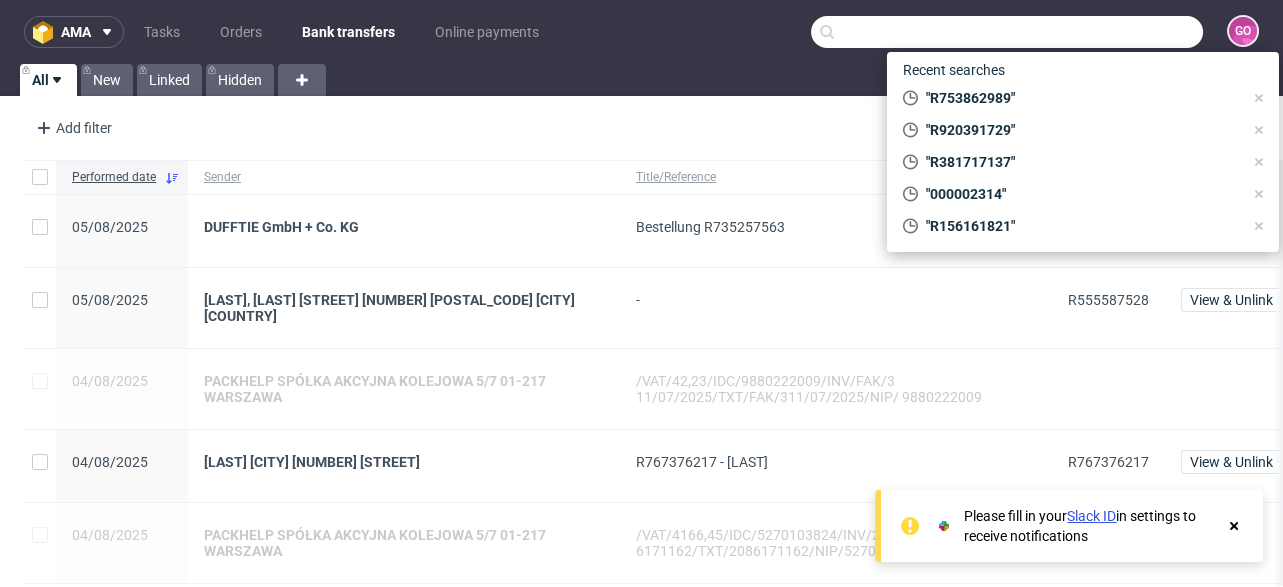 click at bounding box center (1007, 32) 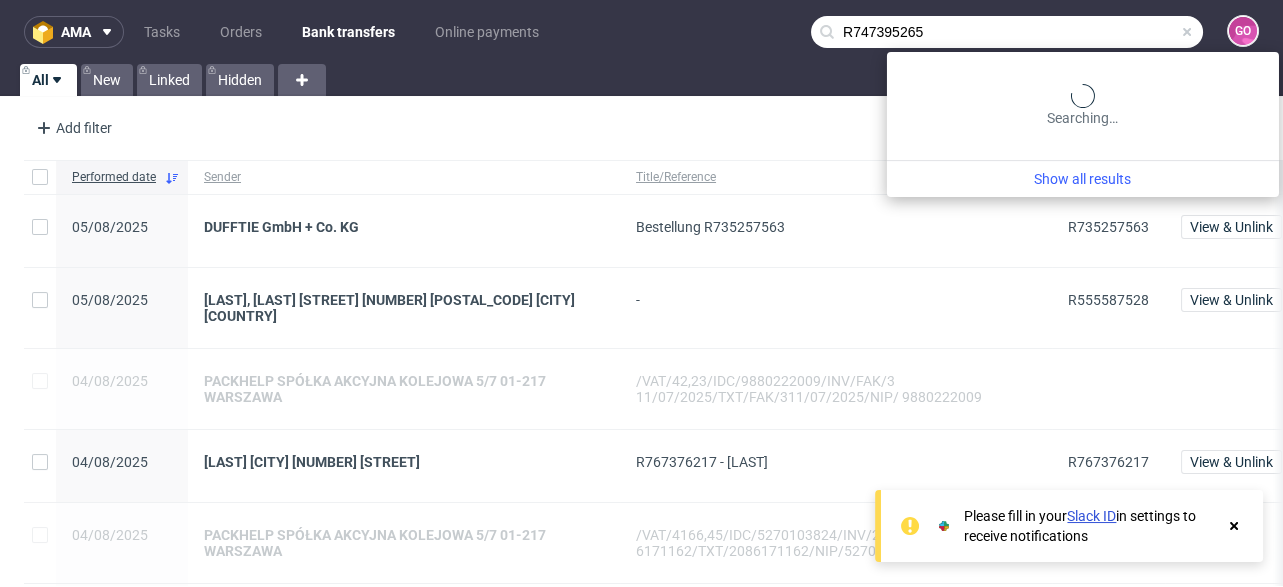 type on "R747395265" 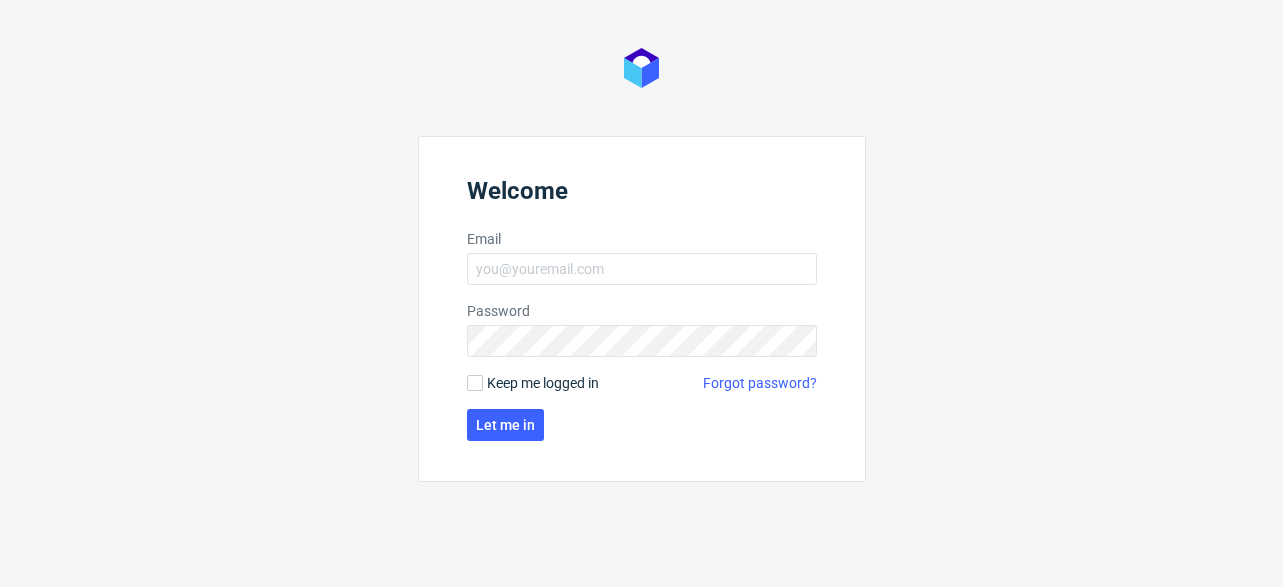 scroll, scrollTop: 0, scrollLeft: 0, axis: both 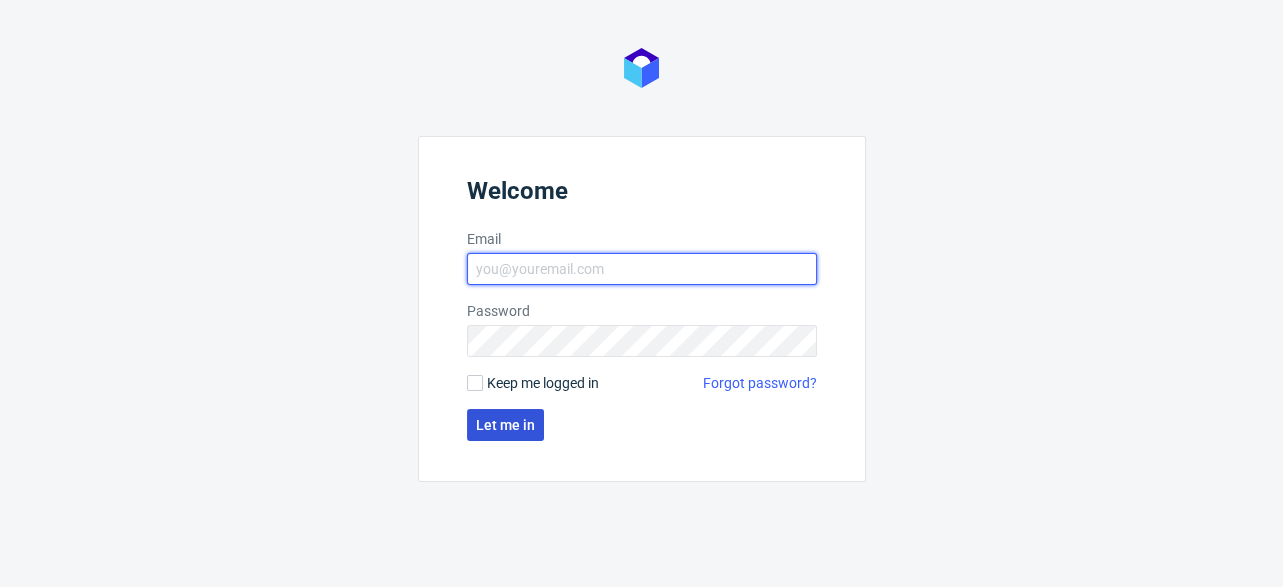 type on "oliwia.gryz@packhelp.com" 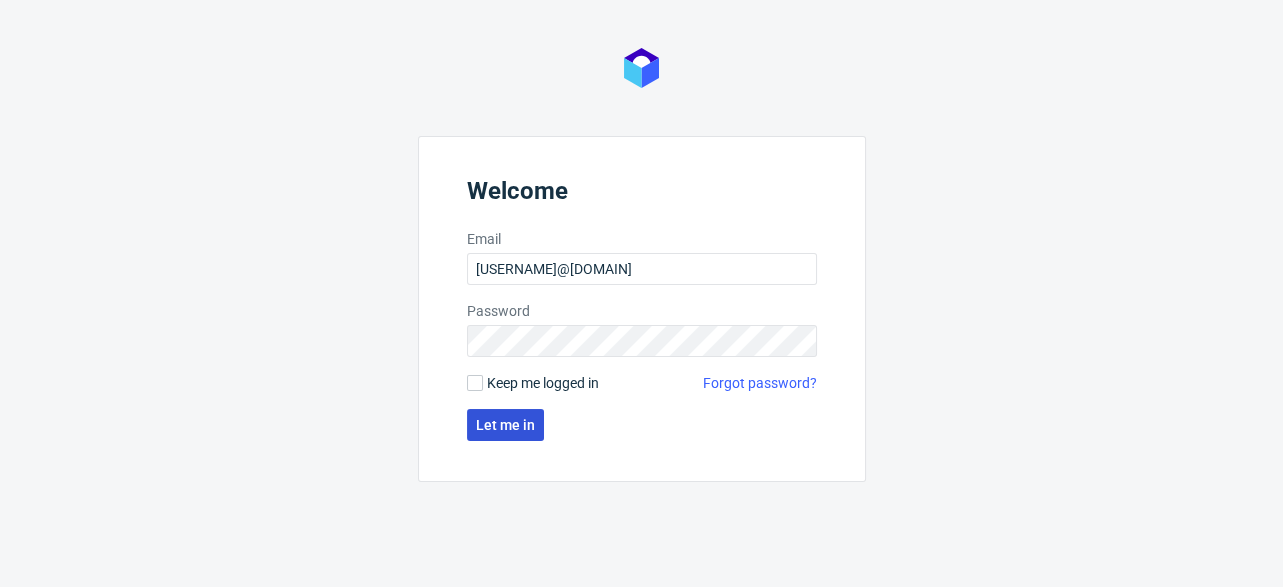 click on "Let me in" at bounding box center [505, 425] 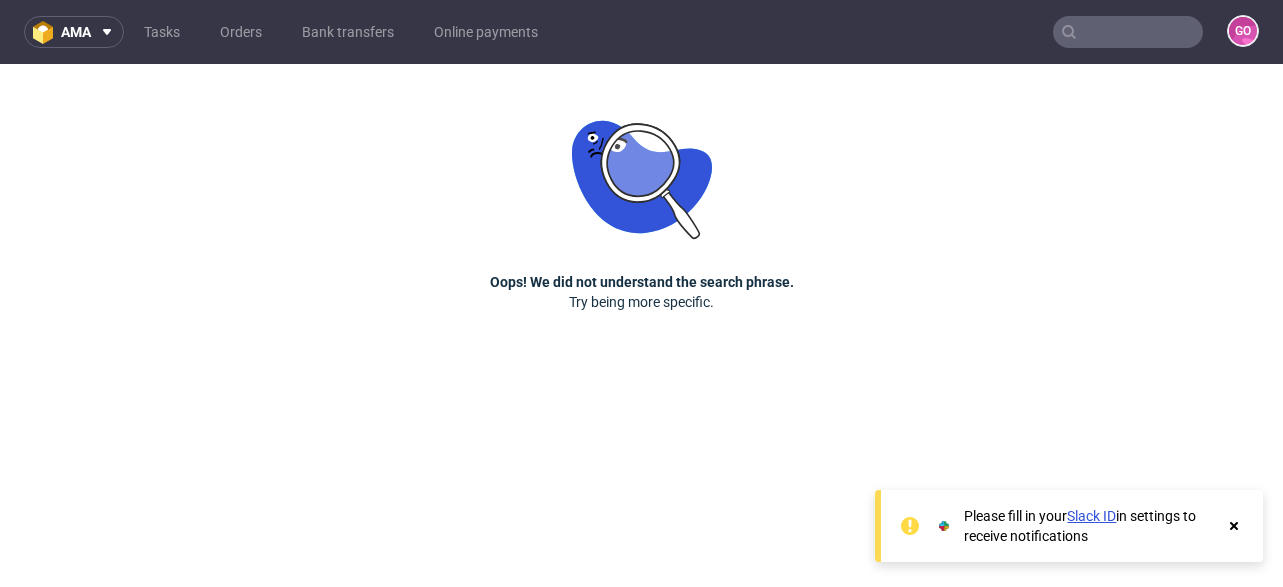 scroll, scrollTop: 0, scrollLeft: 0, axis: both 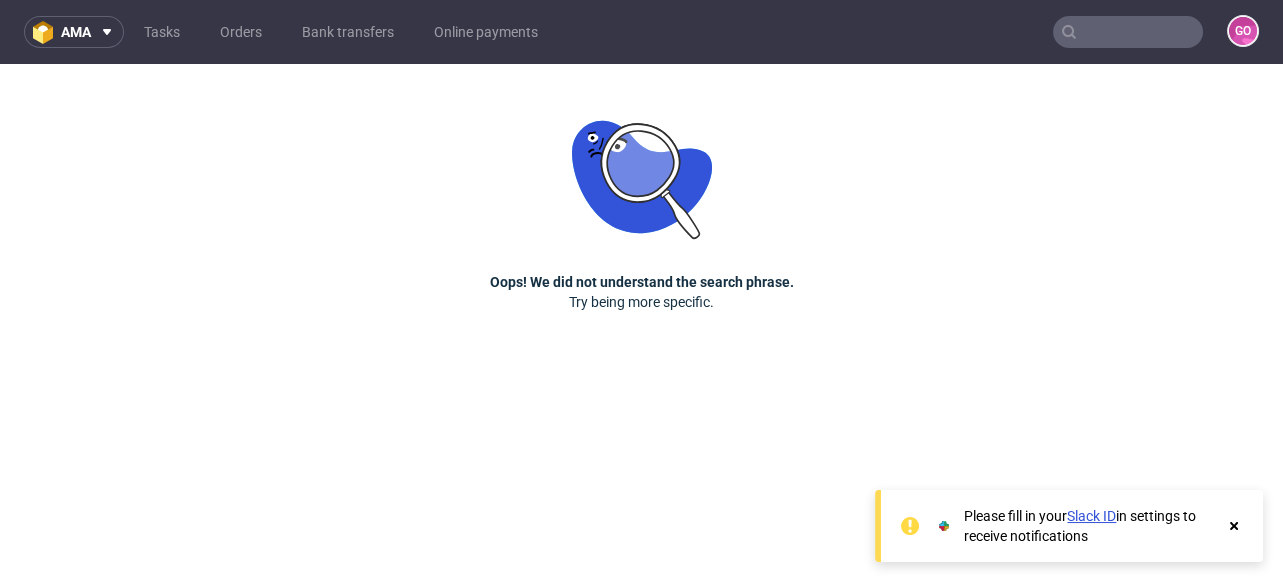click on "GO" at bounding box center [1231, 32] 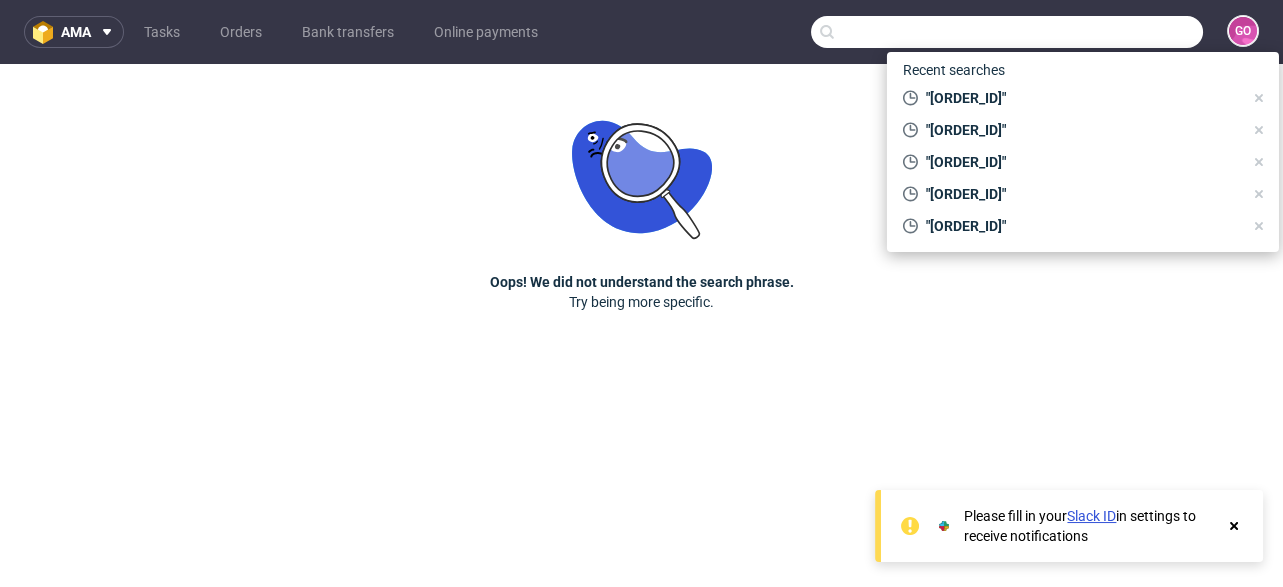 paste on "R747395265" 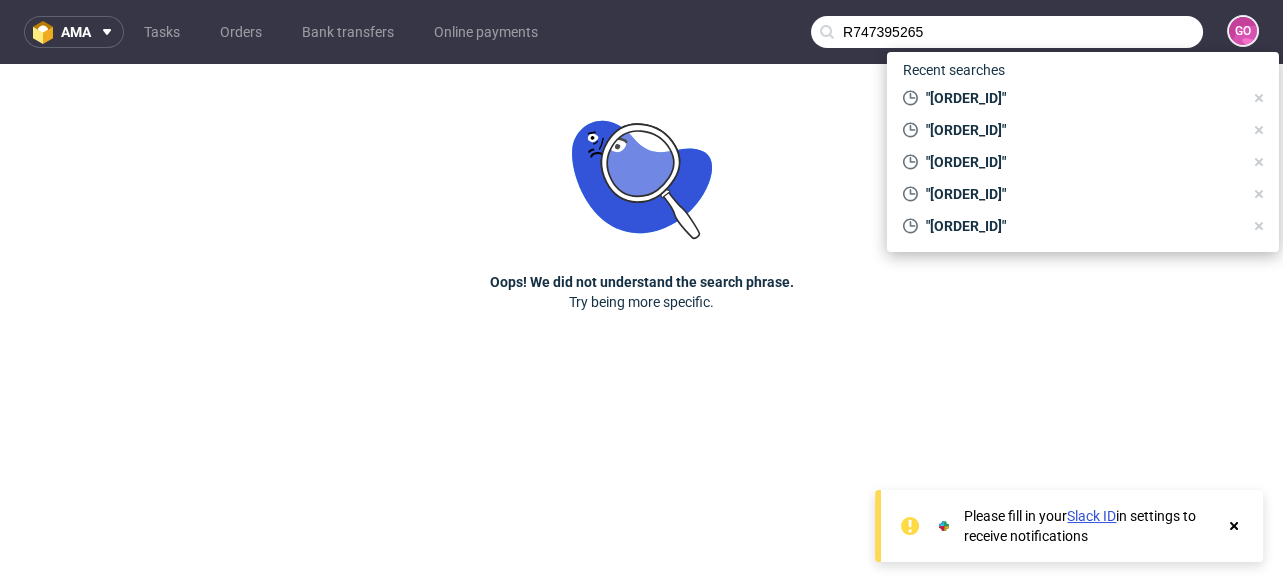 type on "R747395265" 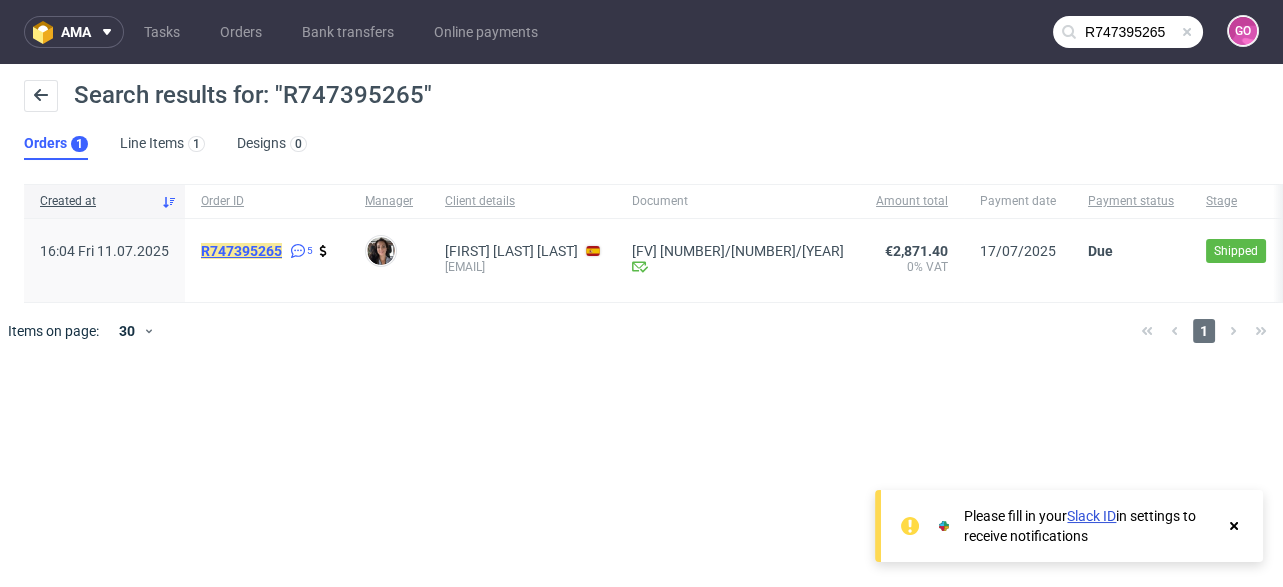 click on "R747395265" 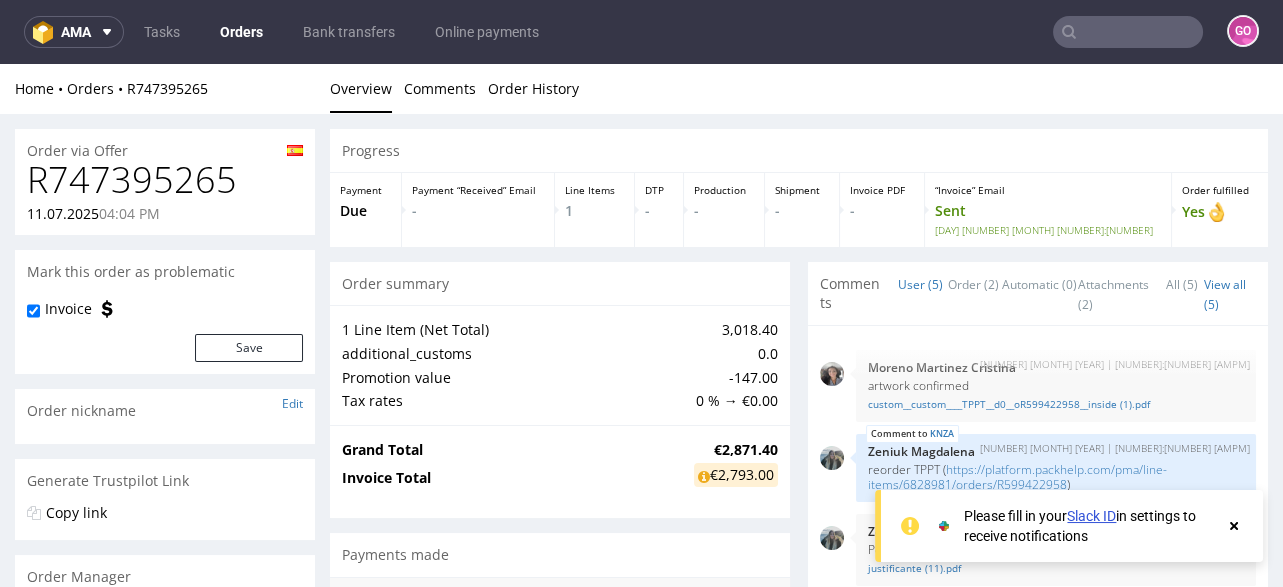 scroll, scrollTop: 0, scrollLeft: 0, axis: both 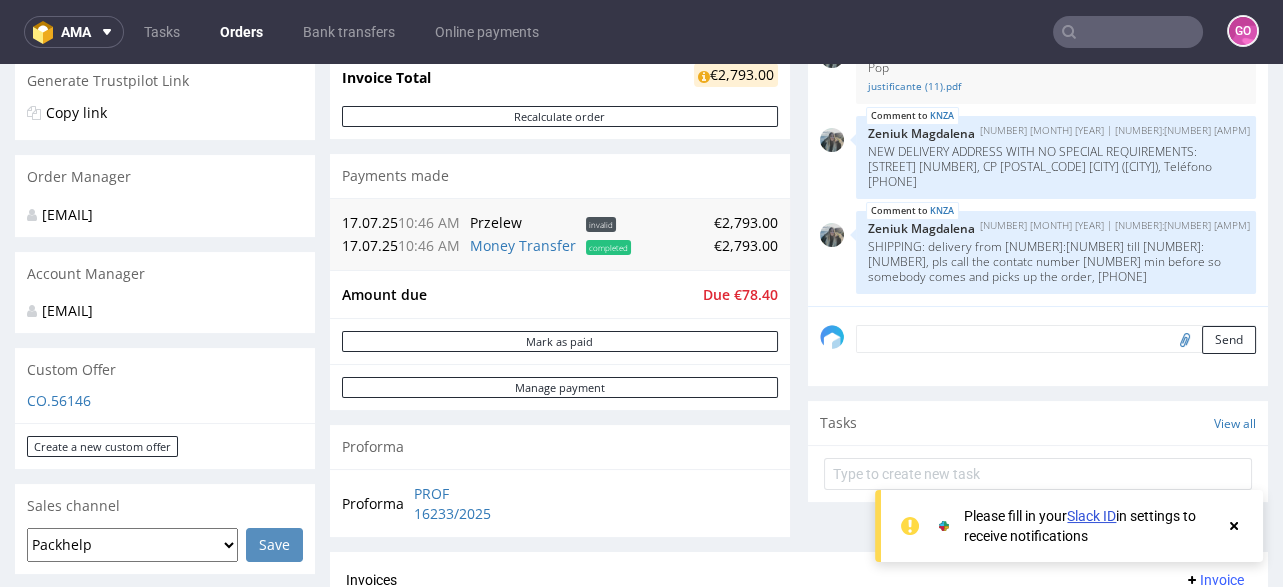 click at bounding box center (1128, 32) 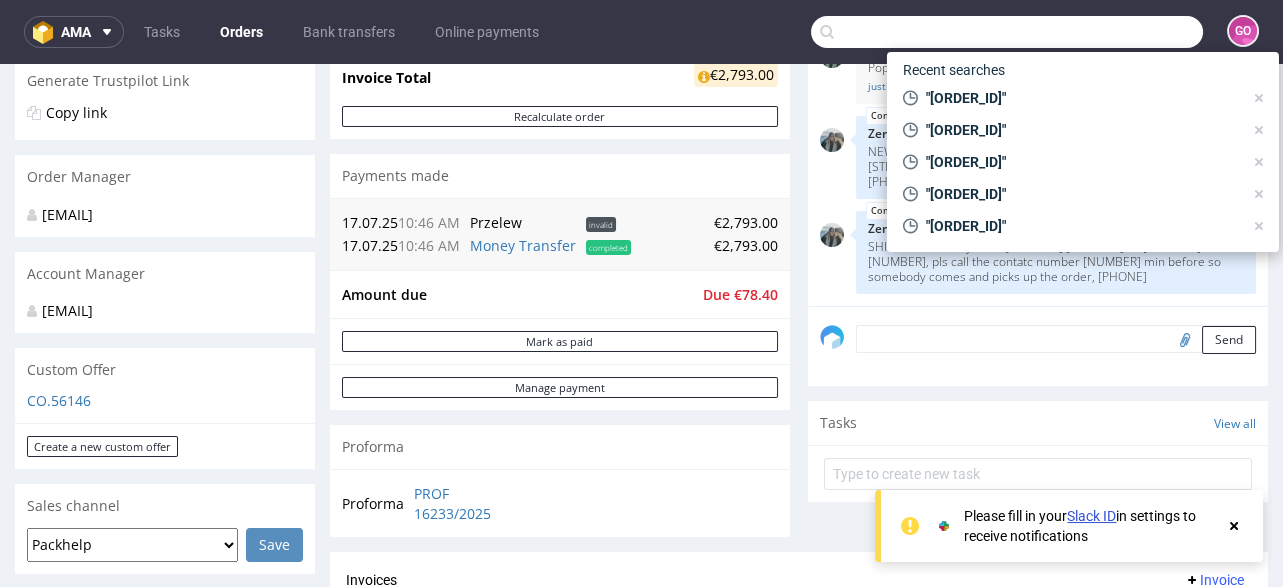 paste on "R453367844" 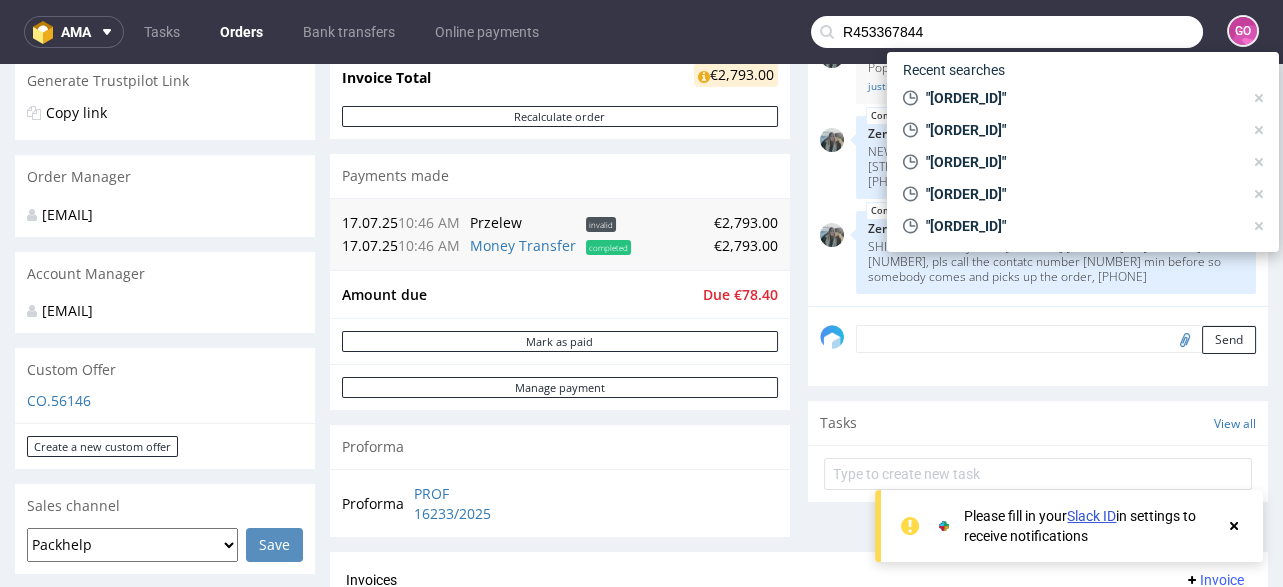 type on "R453367844" 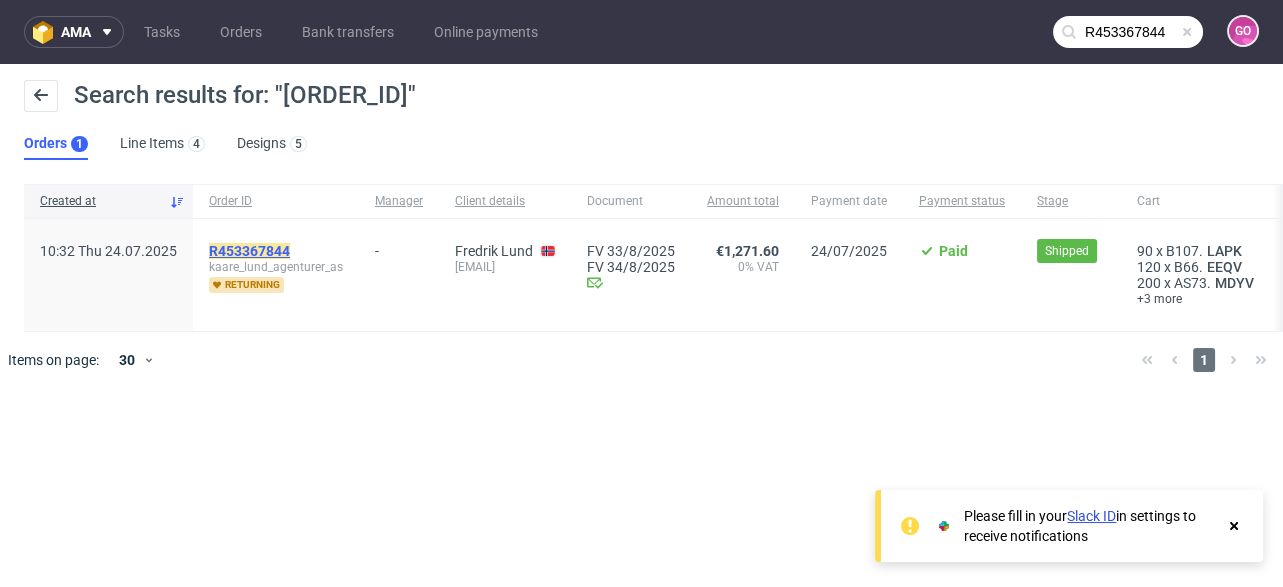 click on "R453367844" 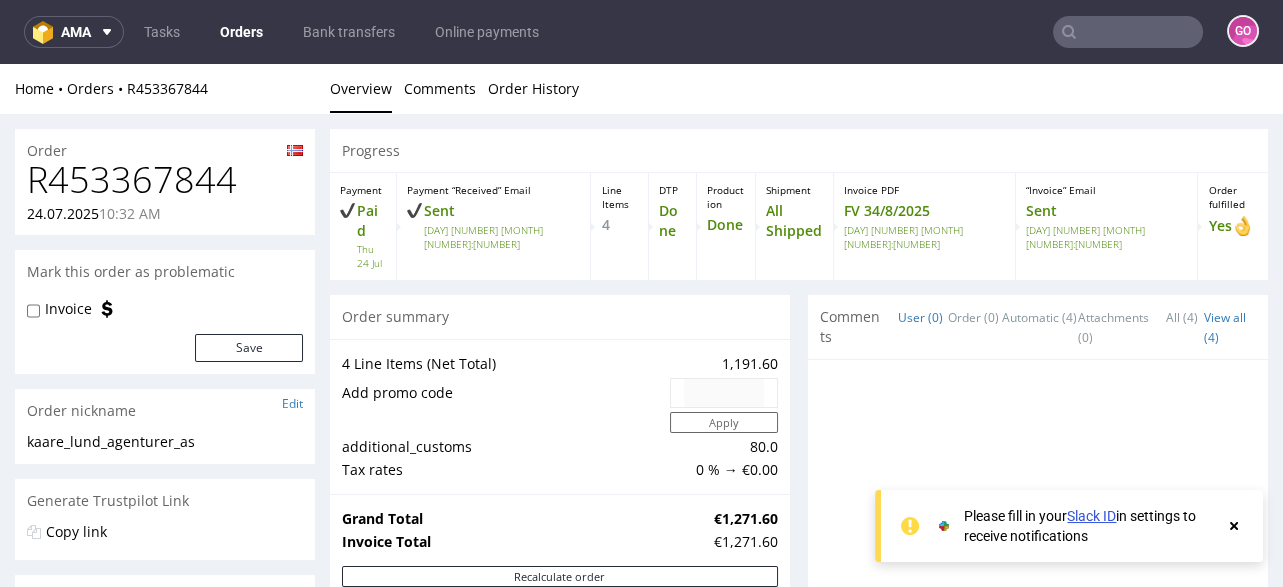 scroll, scrollTop: 319, scrollLeft: 0, axis: vertical 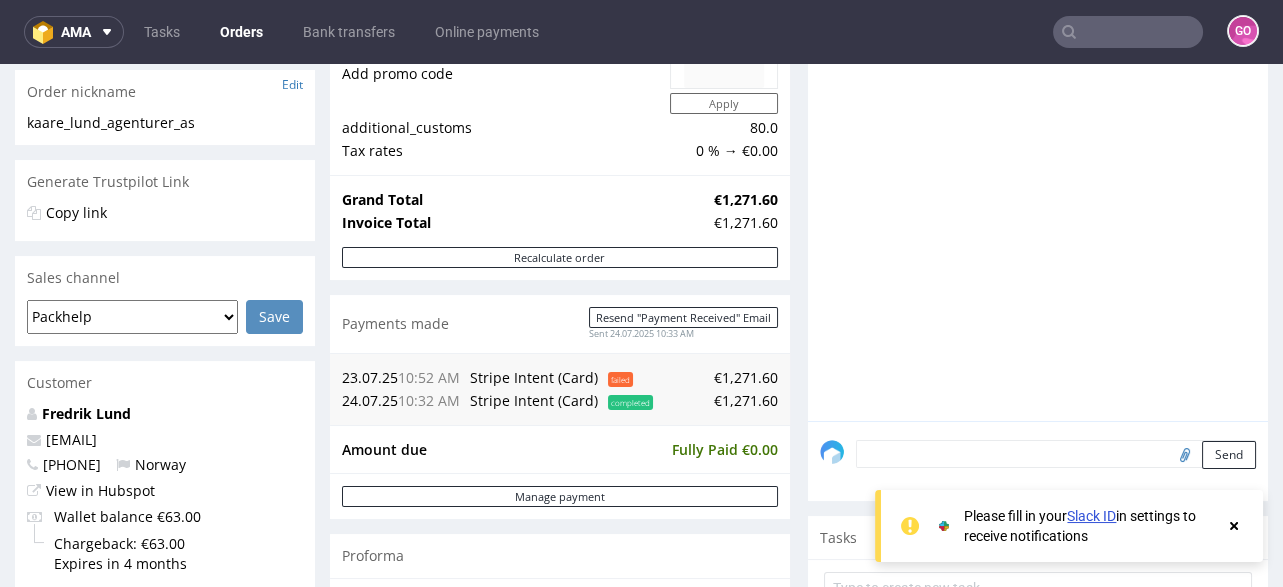 click at bounding box center [1128, 32] 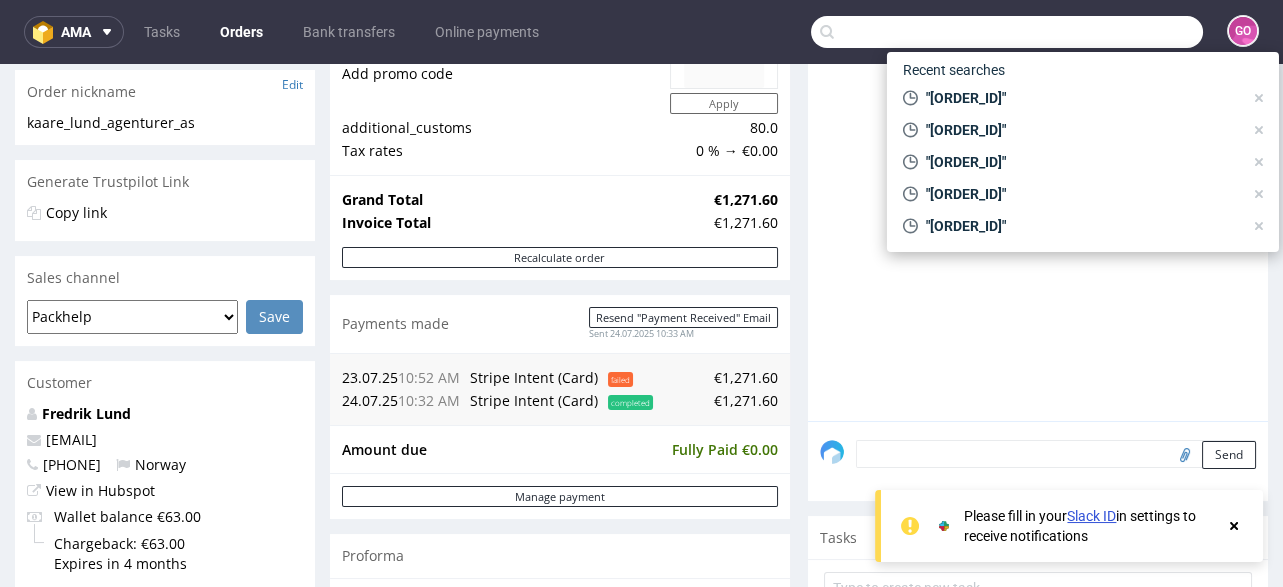 paste on "R696308047" 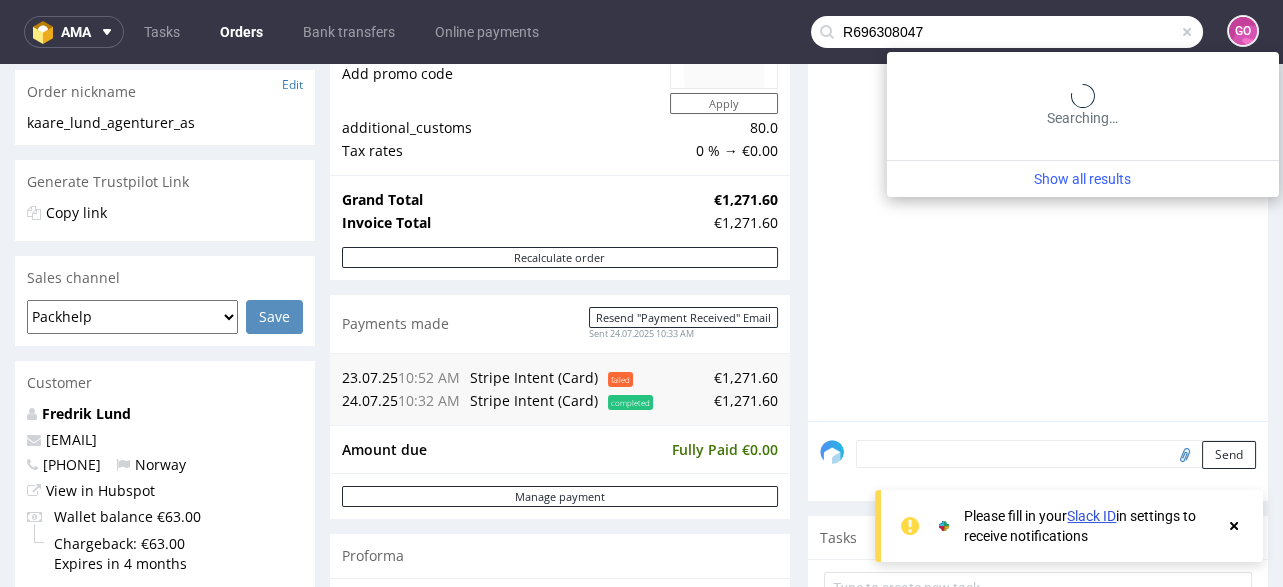 type on "R696308047" 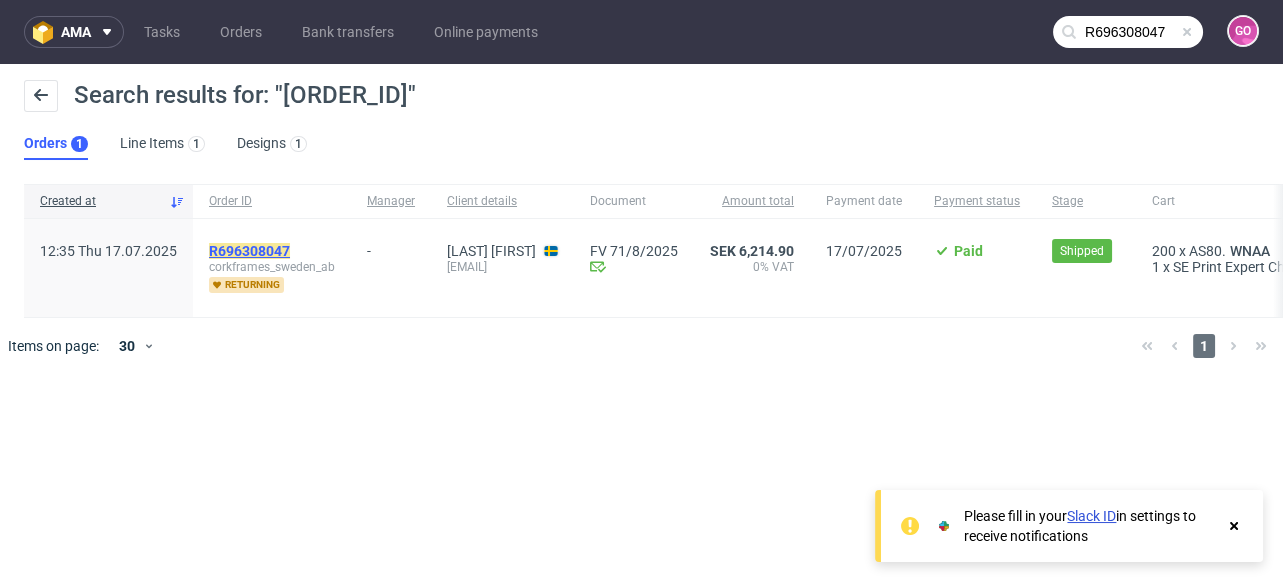 click on "R696308047" 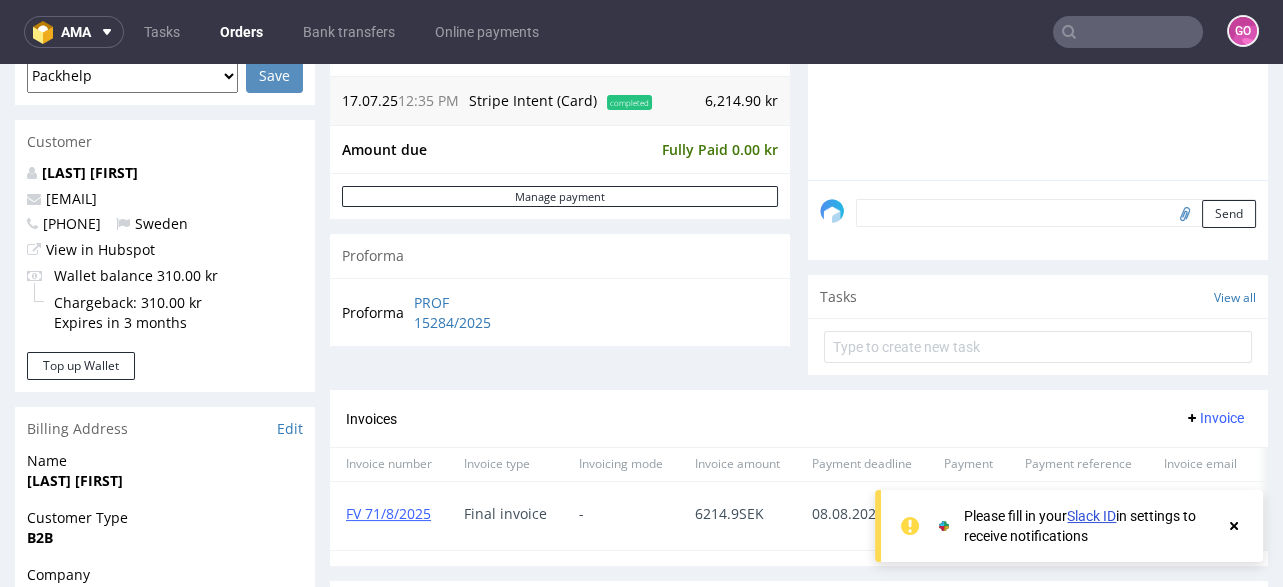 scroll, scrollTop: 480, scrollLeft: 0, axis: vertical 